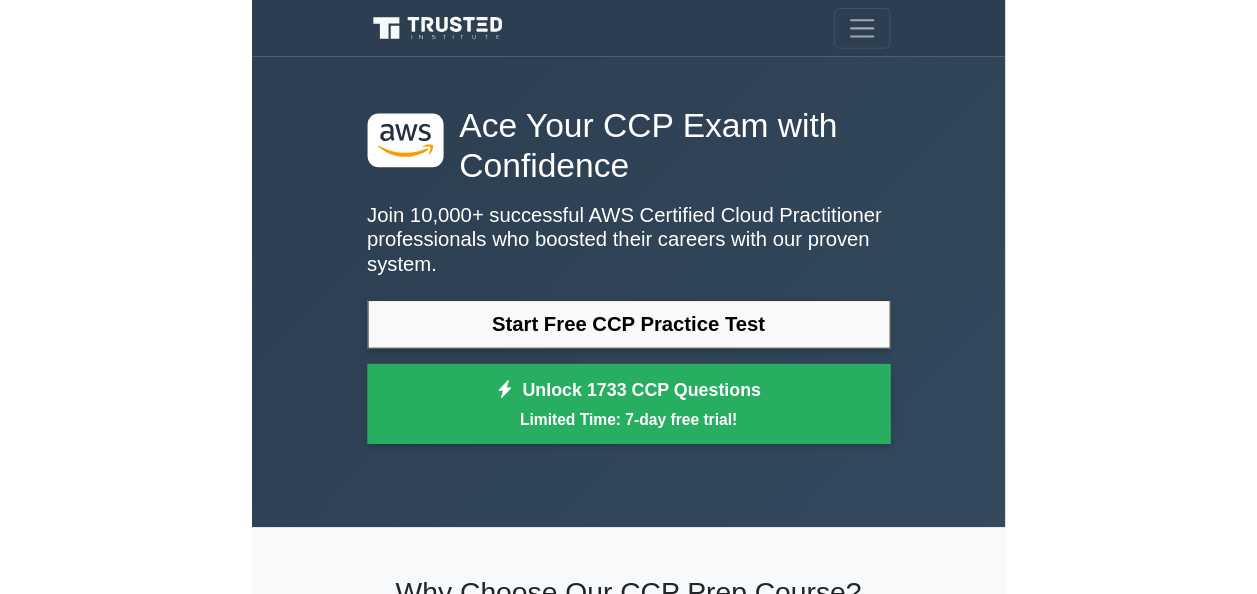 scroll, scrollTop: 0, scrollLeft: 0, axis: both 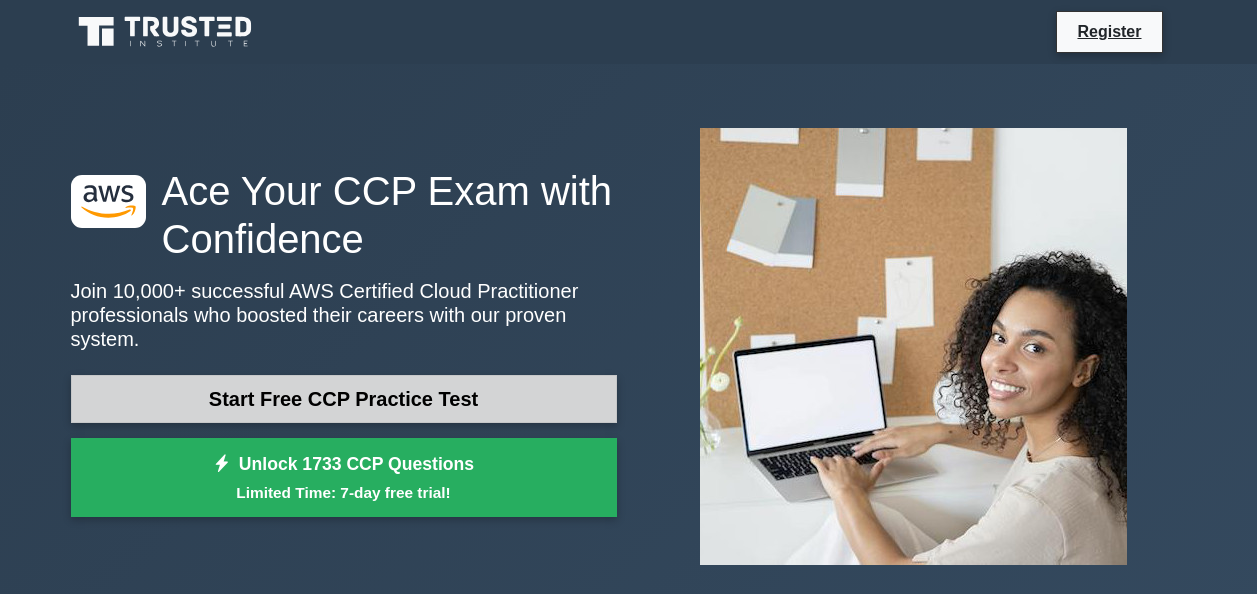 click on "Start Free CCP Practice Test" at bounding box center (344, 399) 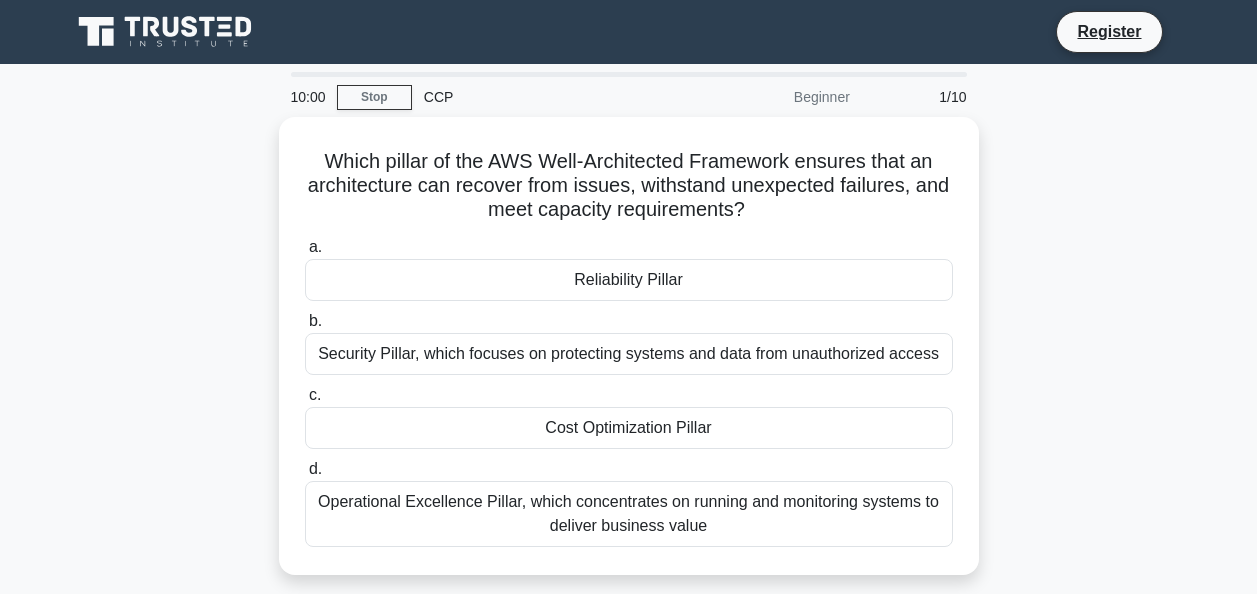 scroll, scrollTop: 0, scrollLeft: 0, axis: both 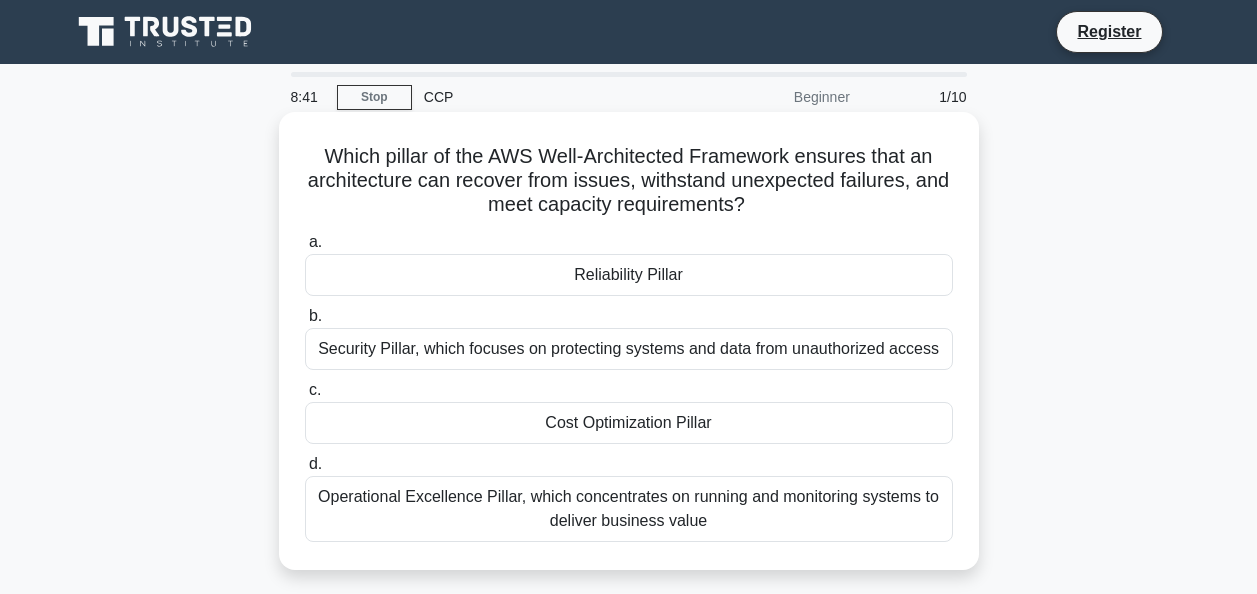 click on "Reliability Pillar" at bounding box center (629, 275) 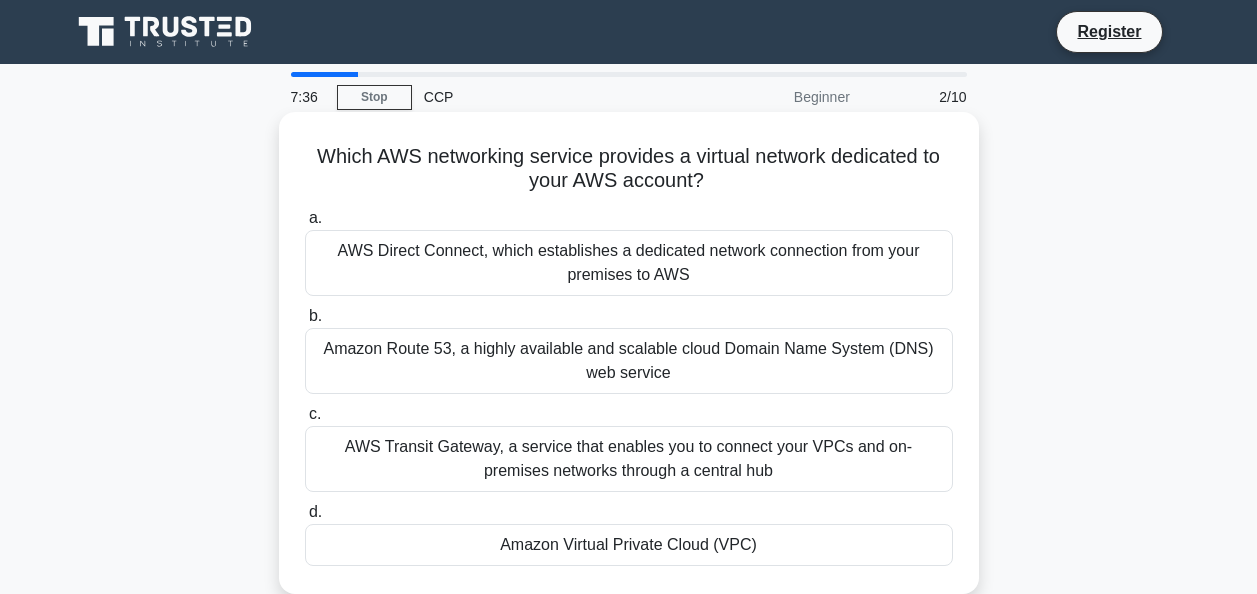 click on "Amazon Virtual Private Cloud (VPC)" at bounding box center (629, 545) 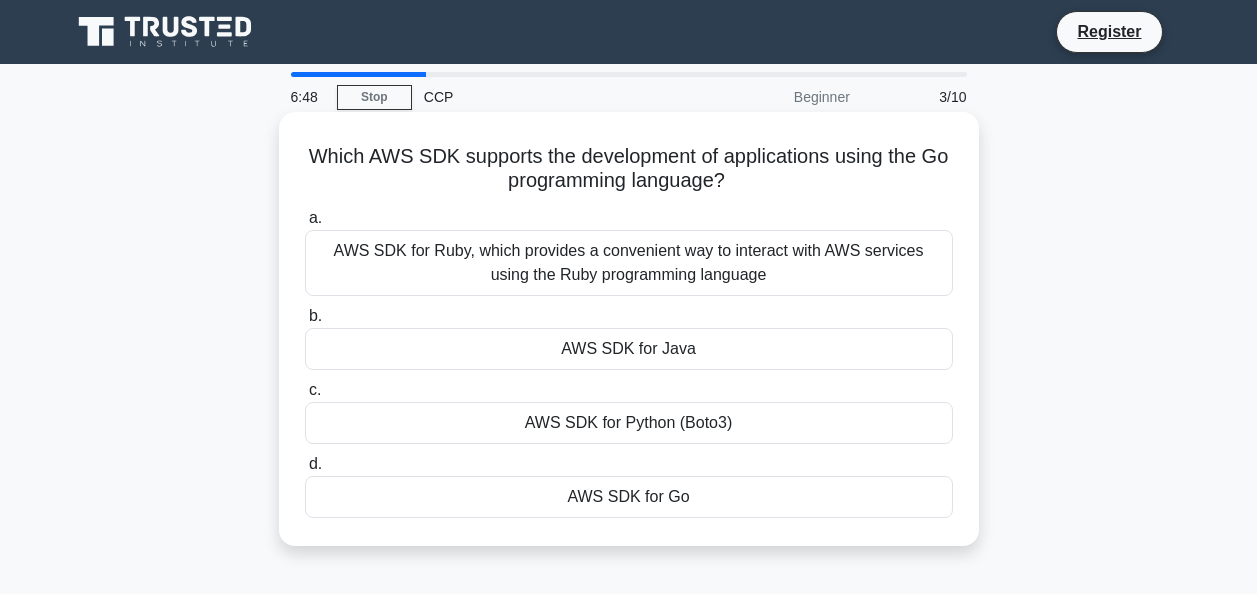 click on "AWS SDK for Go" at bounding box center (629, 497) 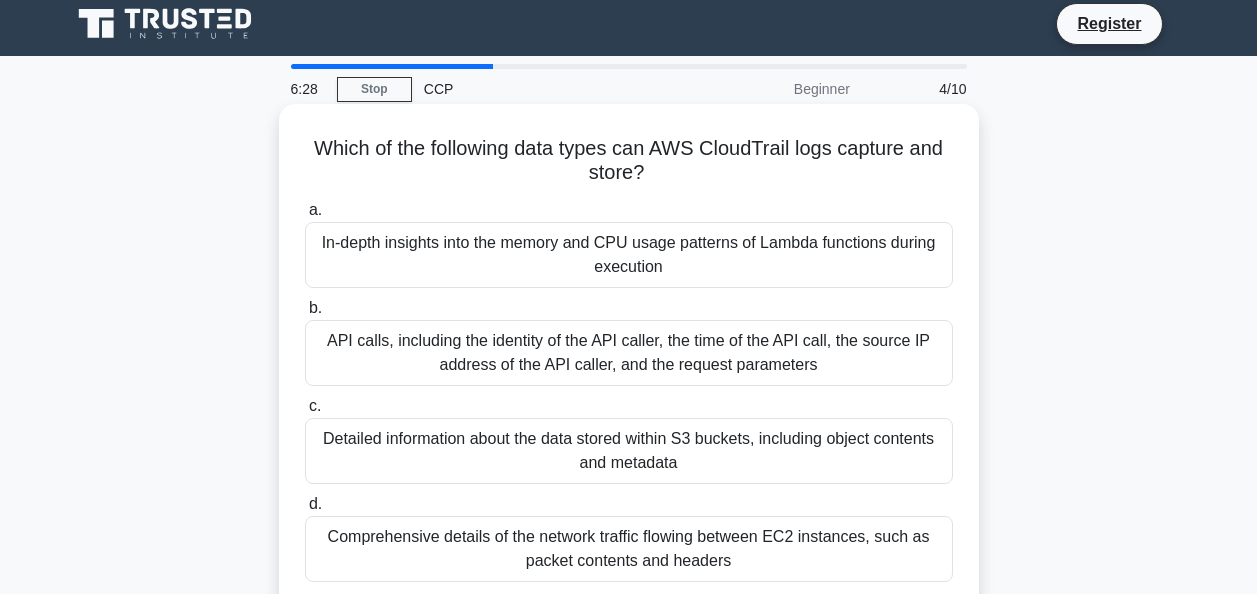 scroll, scrollTop: 0, scrollLeft: 0, axis: both 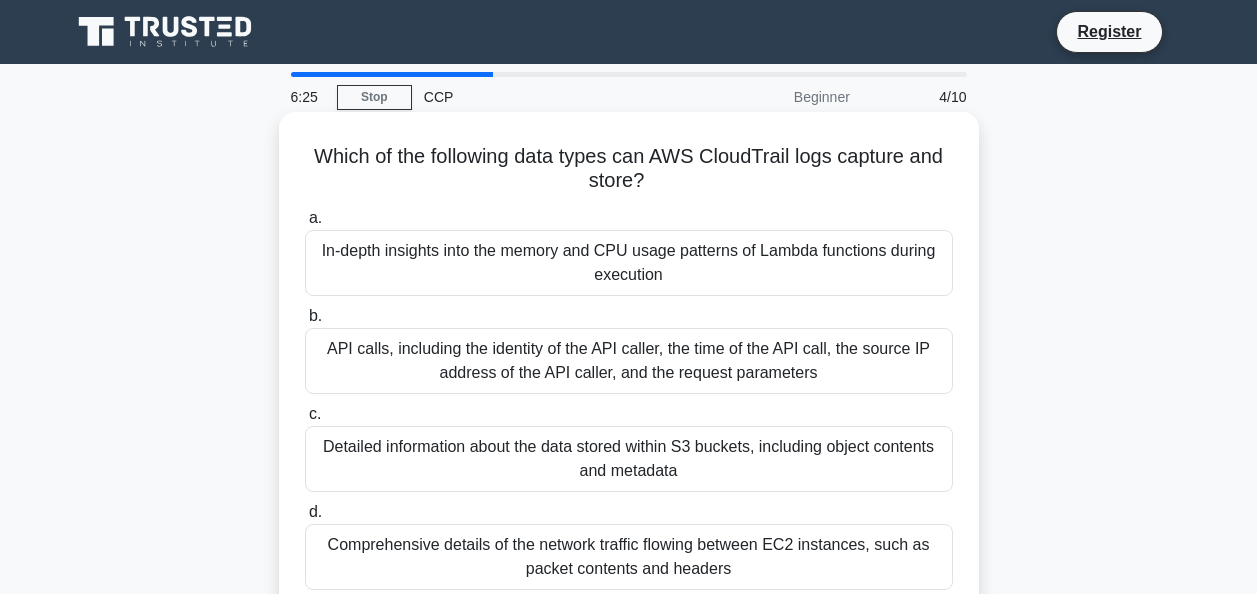 click on "API calls, including the identity of the API caller, the time of the API call, the source IP address of the API caller, and the request parameters" at bounding box center (629, 361) 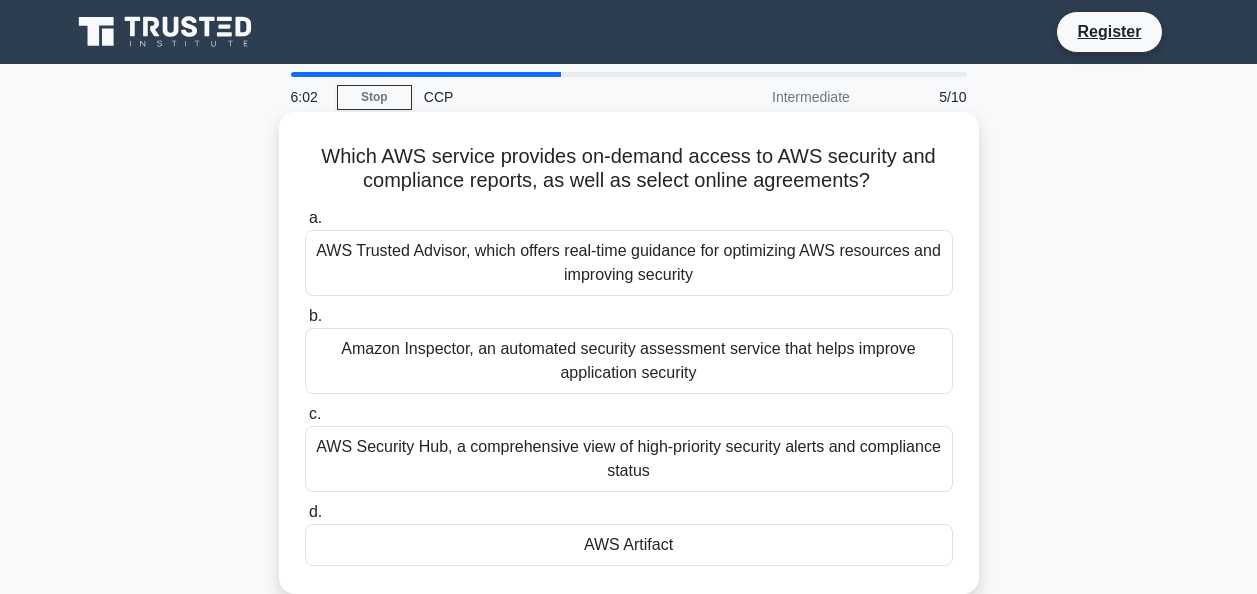 click on "AWS Artifact" at bounding box center (629, 545) 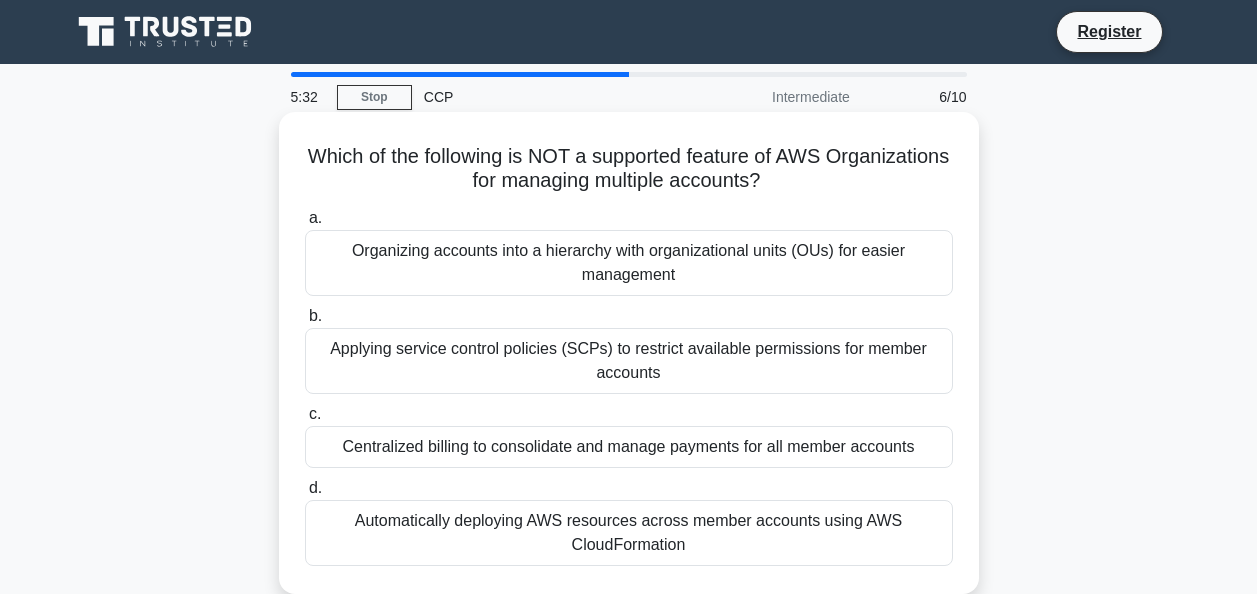 click on "Automatically deploying AWS resources across member accounts using AWS CloudFormation" at bounding box center [629, 533] 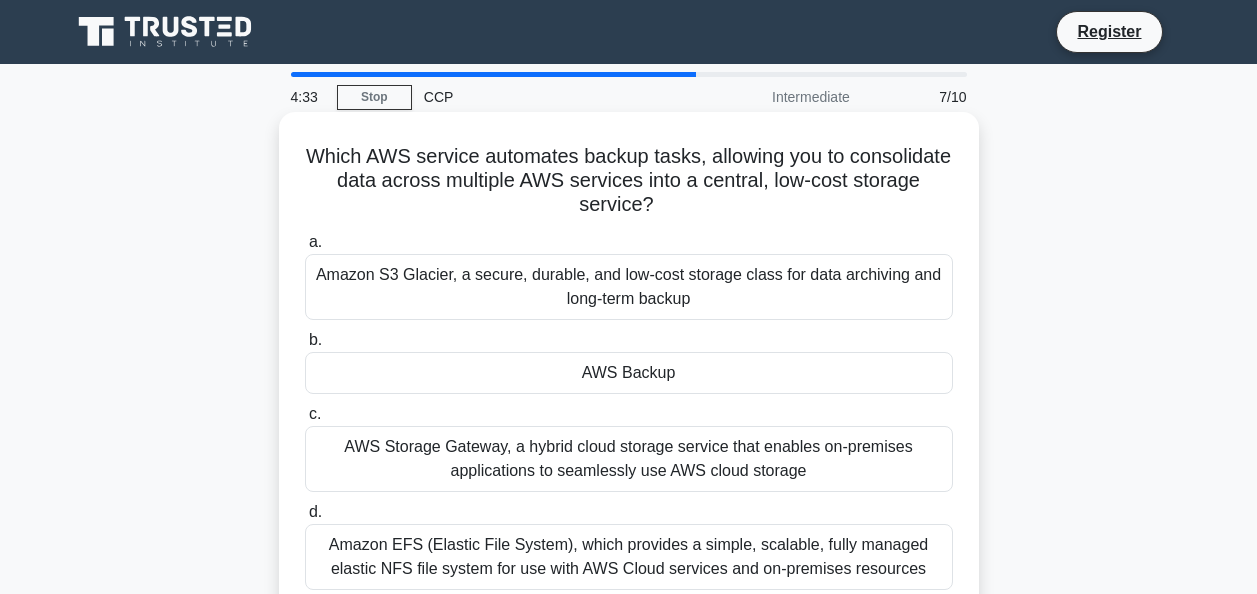 click on "AWS Backup" at bounding box center (629, 373) 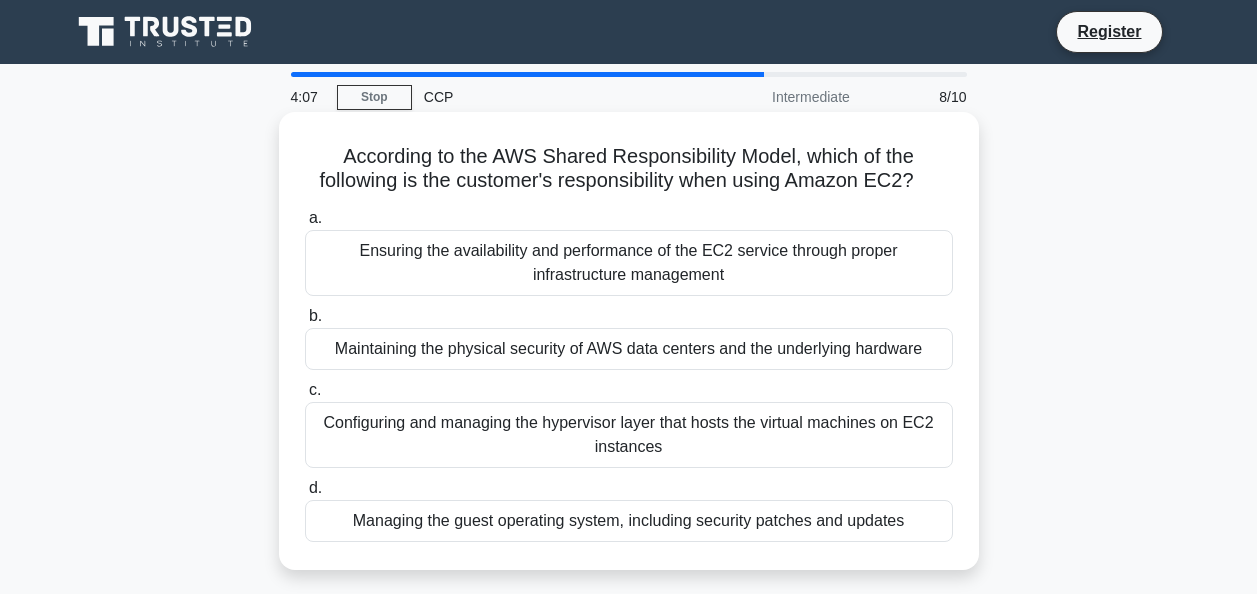 click on "Configuring and managing the hypervisor layer that hosts the virtual machines on EC2 instances" at bounding box center (629, 435) 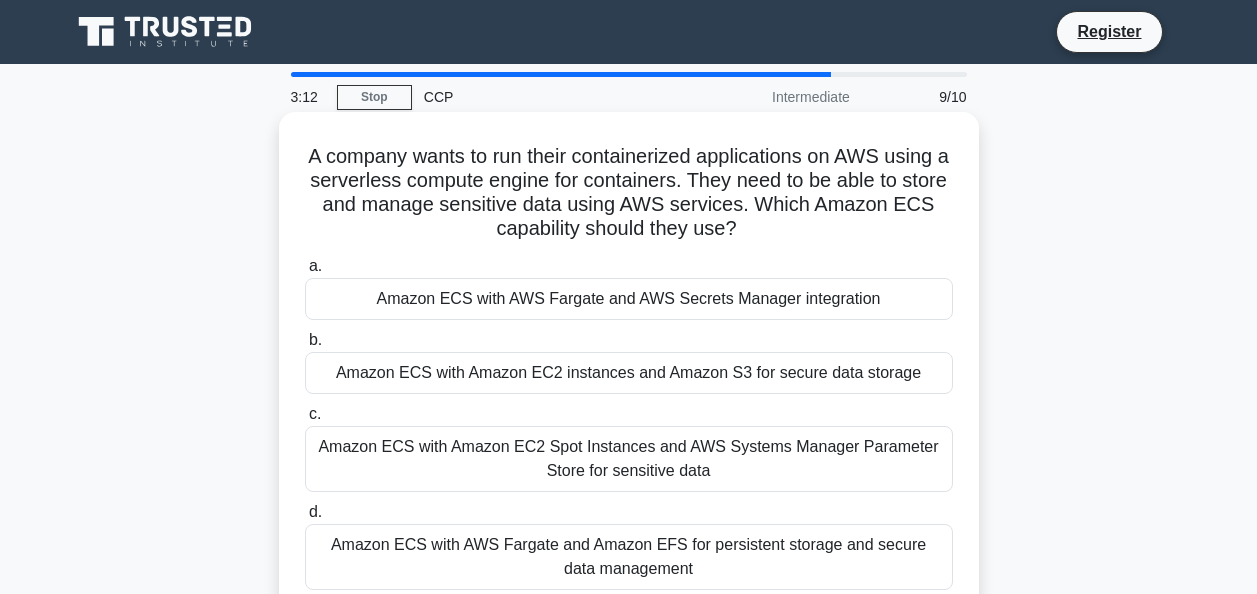 click on "Amazon ECS with AWS Fargate and Amazon EFS for persistent storage and secure data management" at bounding box center (629, 557) 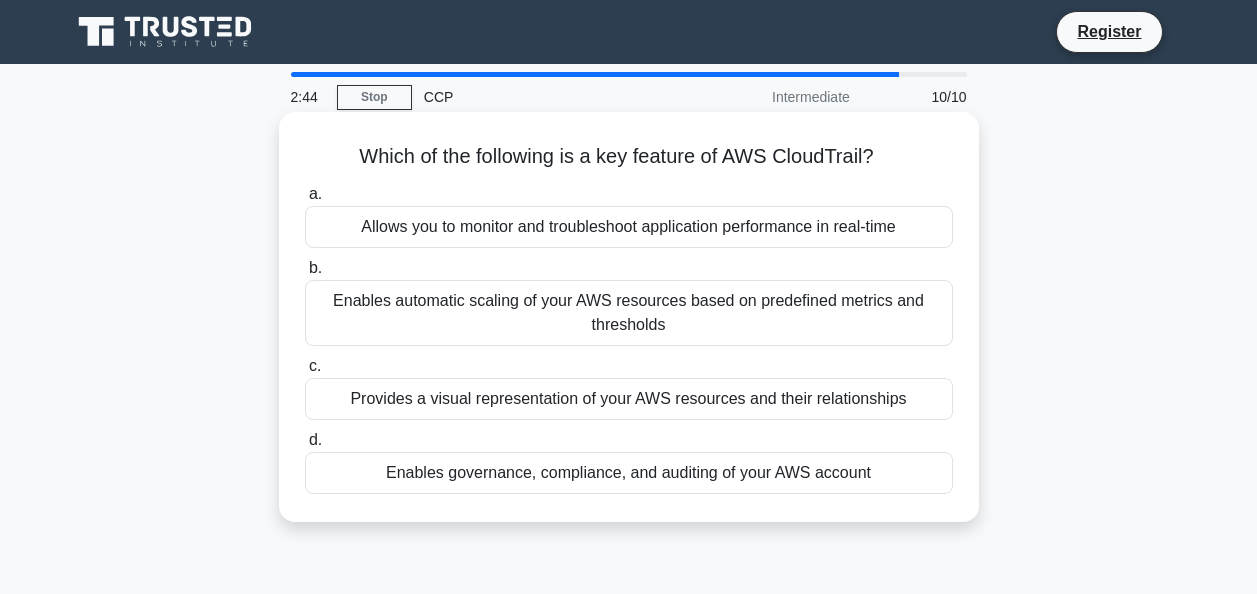 click on "Enables governance, compliance, and auditing of your AWS account" at bounding box center (629, 473) 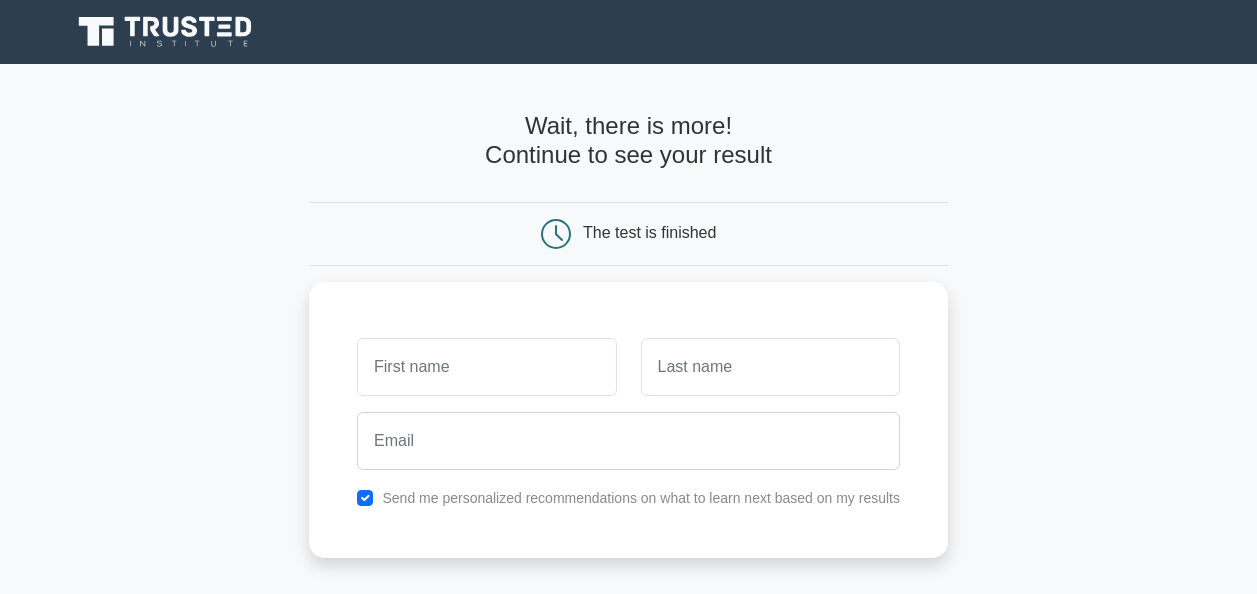 scroll, scrollTop: 0, scrollLeft: 0, axis: both 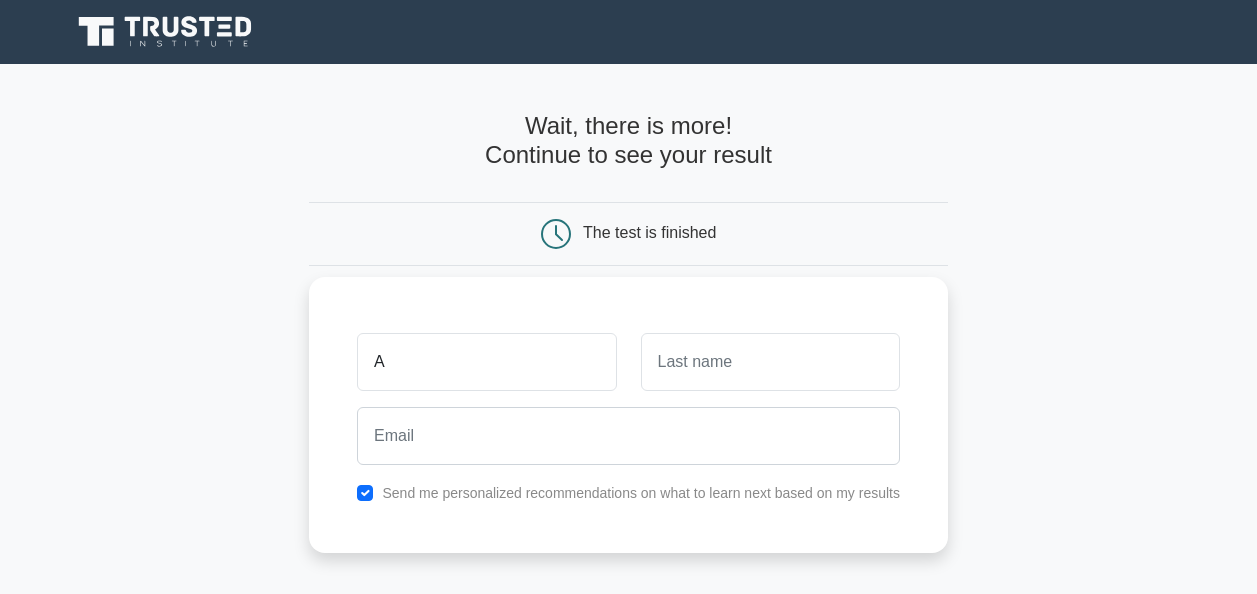 click on "Show my results" at bounding box center [628, 627] 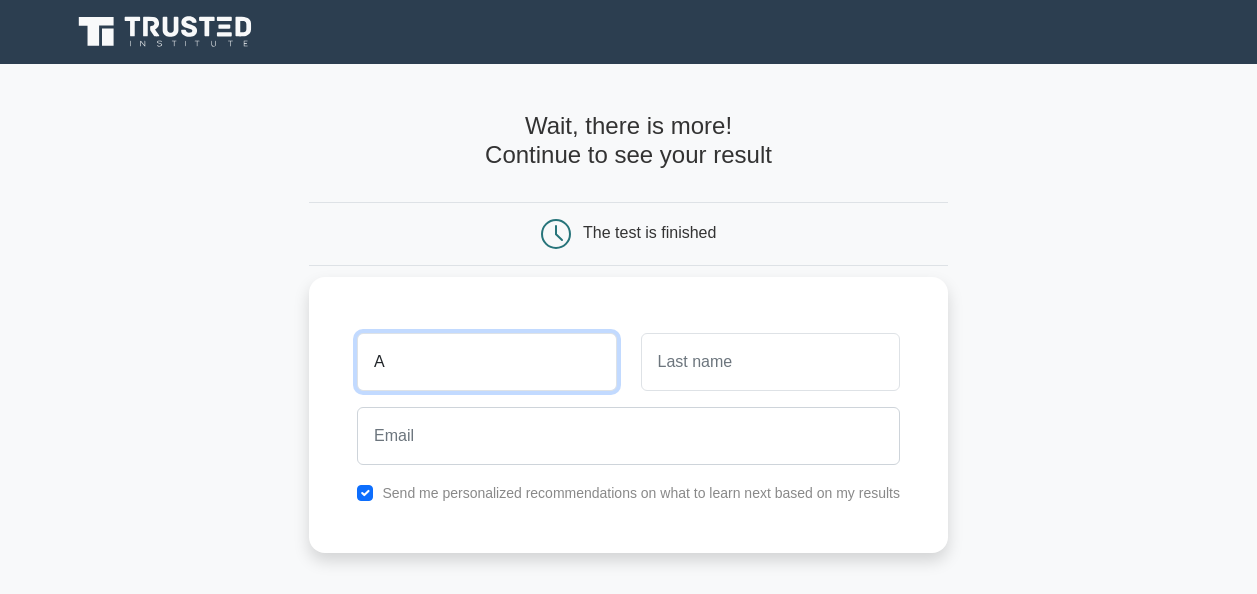 click on "A" at bounding box center [486, 362] 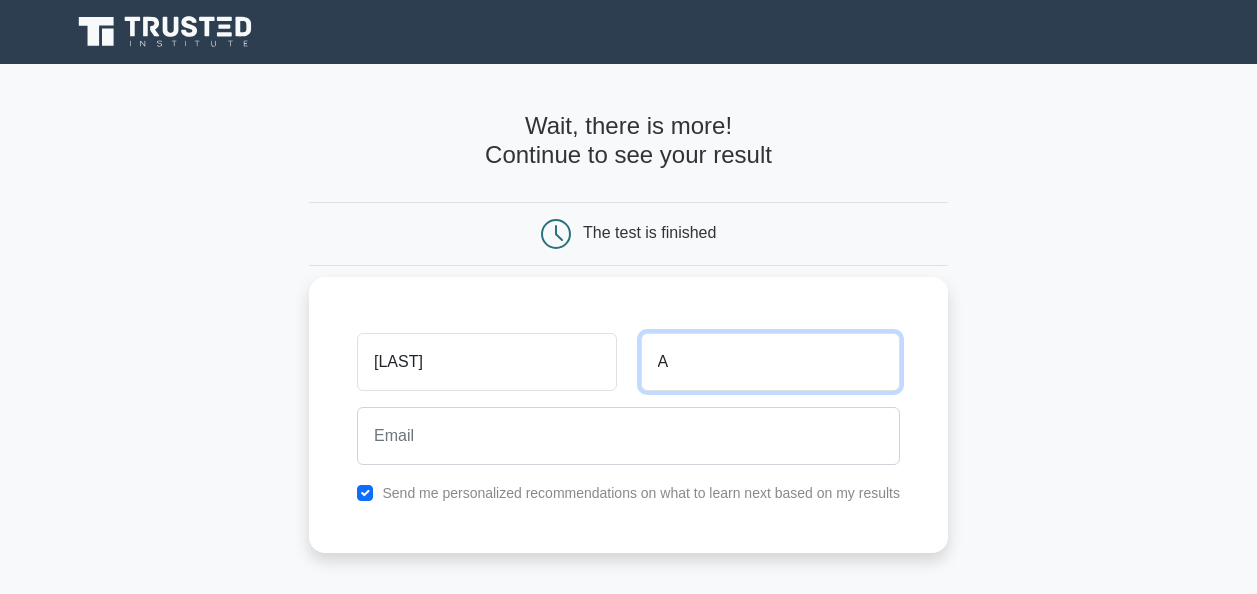 type on "Amadu Diiwu" 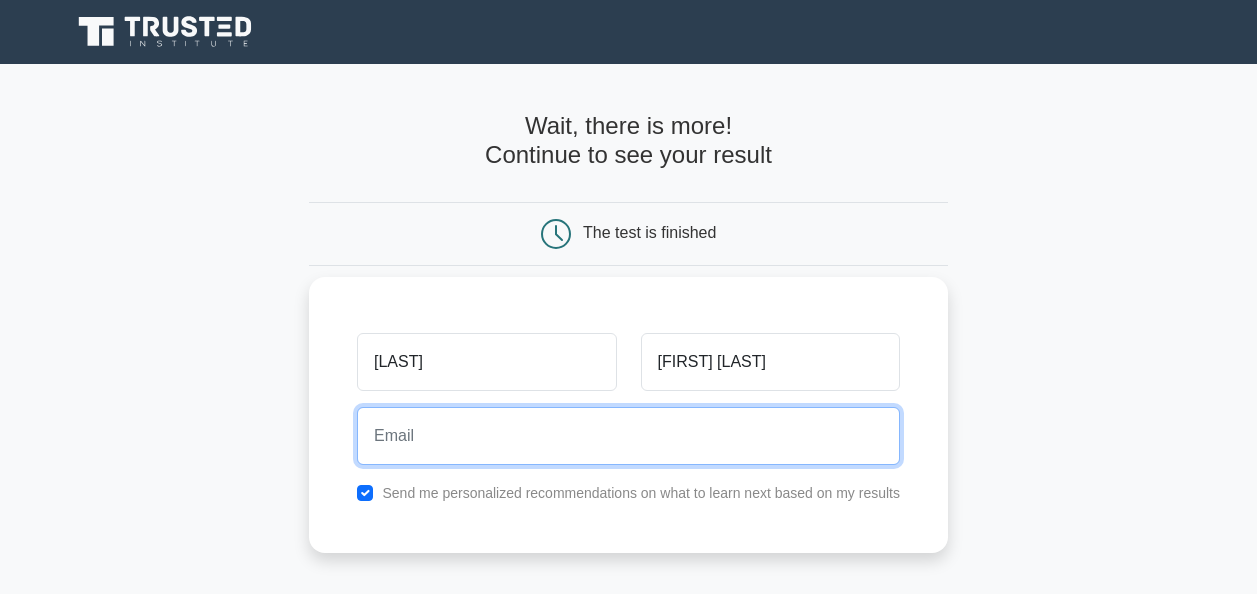 click at bounding box center (628, 436) 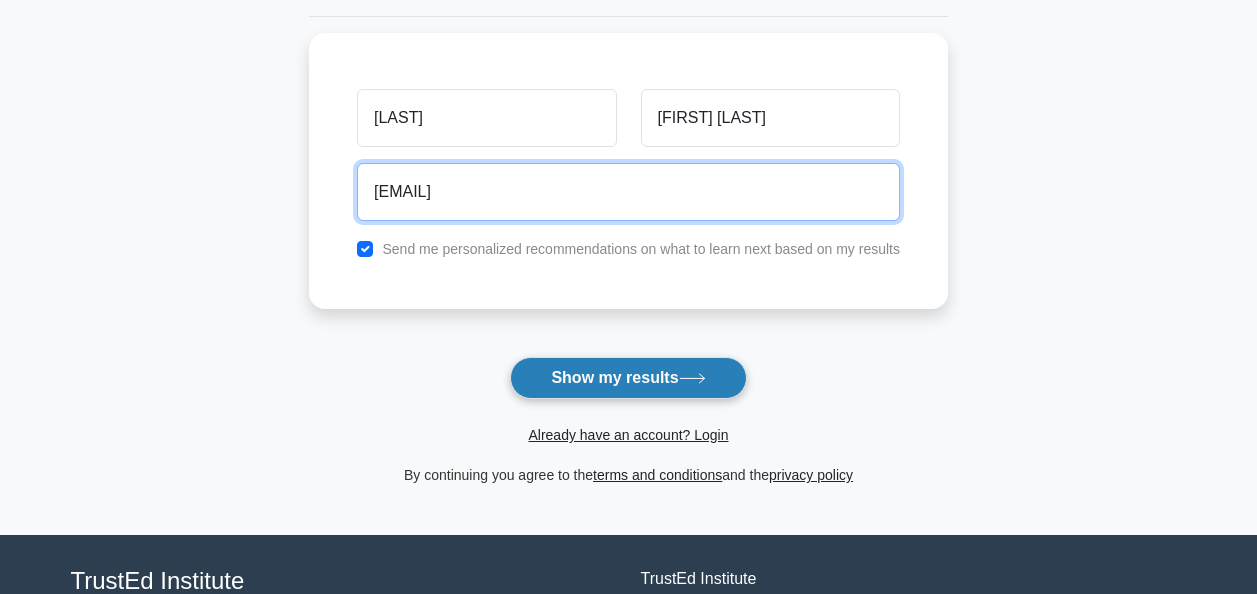 scroll, scrollTop: 250, scrollLeft: 0, axis: vertical 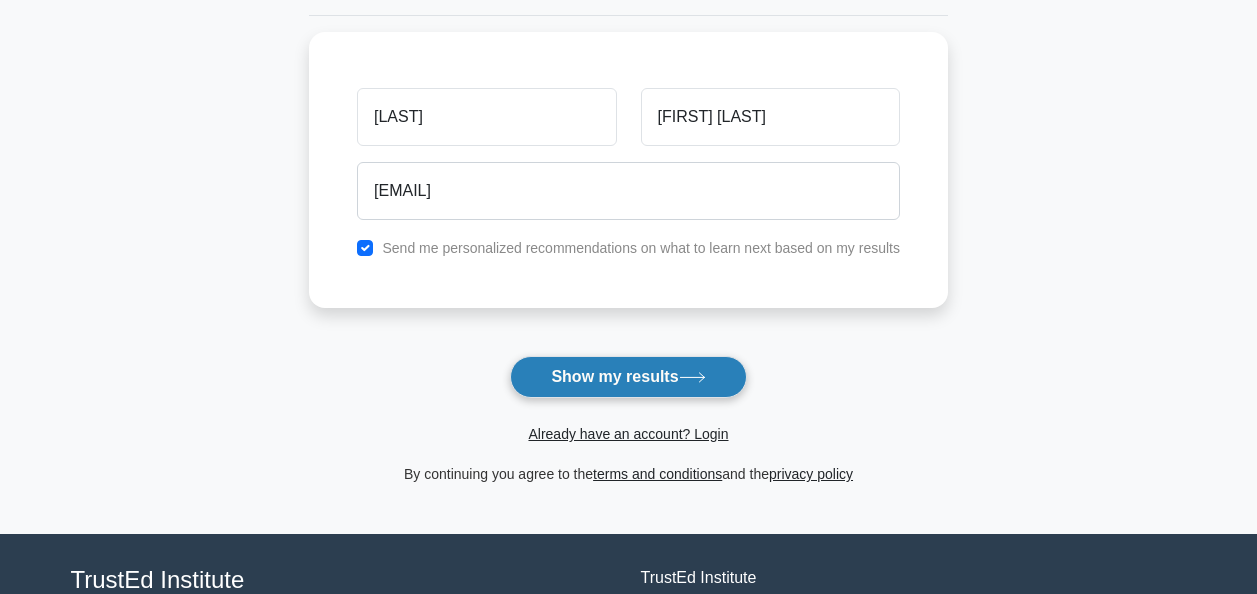click on "Show my results" at bounding box center [628, 377] 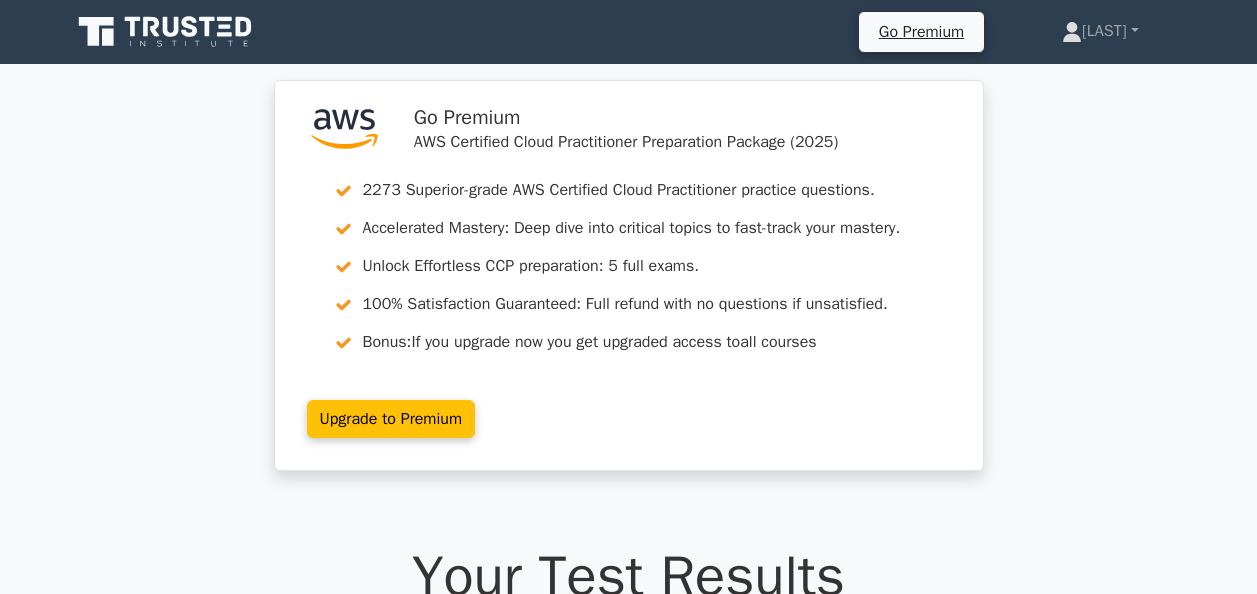 scroll, scrollTop: 0, scrollLeft: 0, axis: both 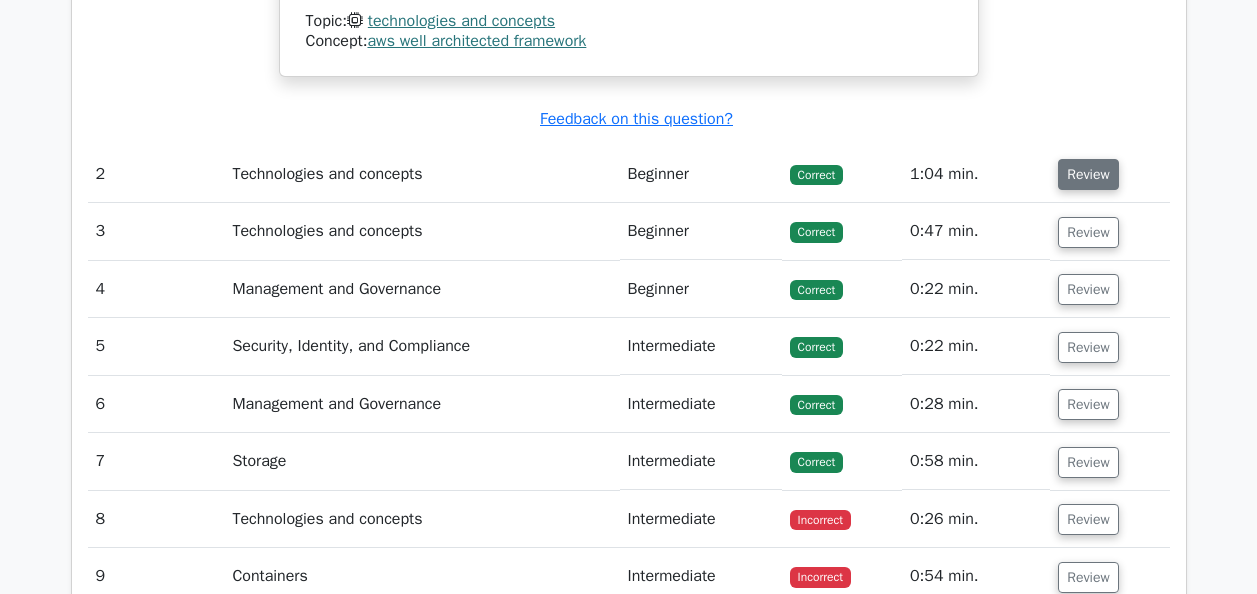 click on "Review" at bounding box center [1088, 174] 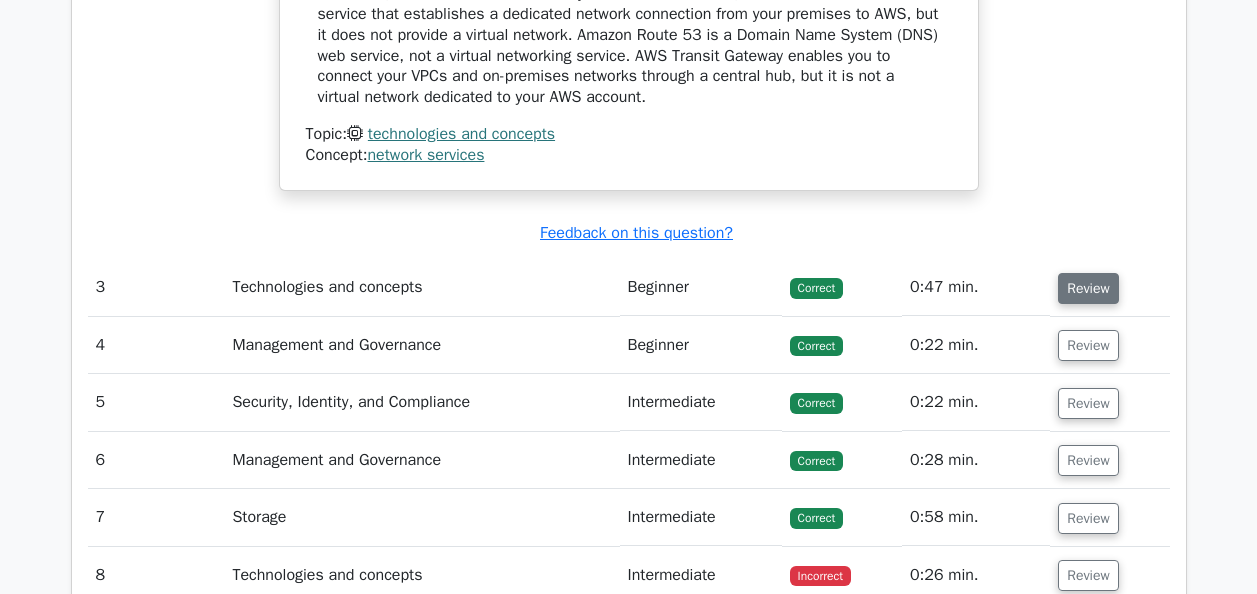 scroll, scrollTop: 3010, scrollLeft: 0, axis: vertical 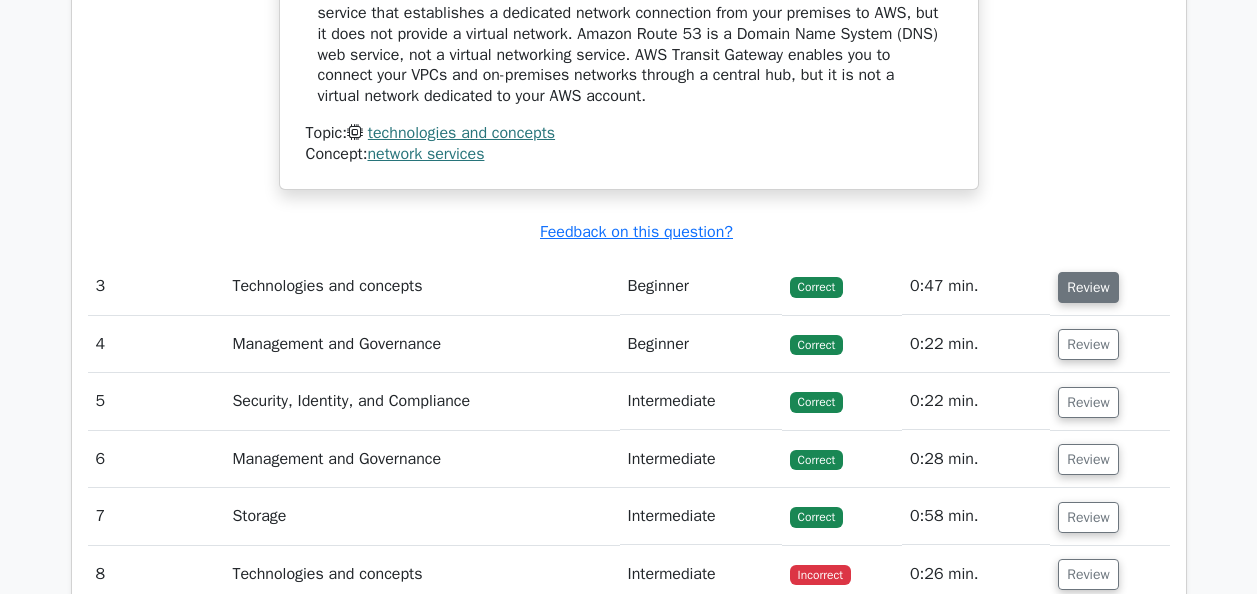 click on "Review" at bounding box center [1088, 287] 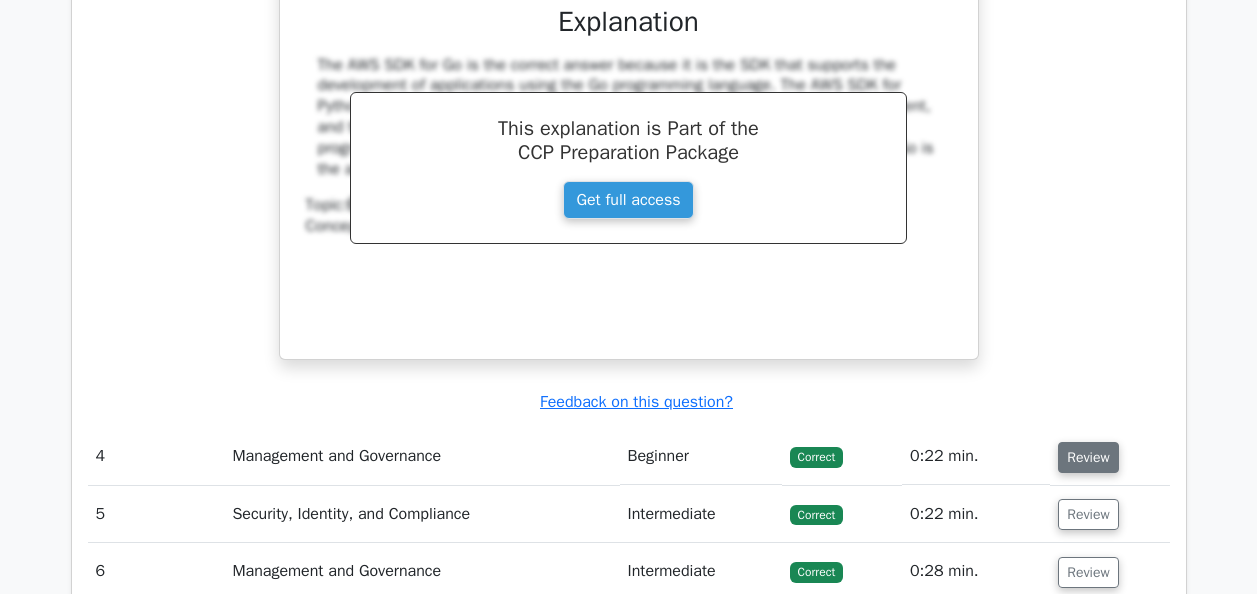 scroll, scrollTop: 3726, scrollLeft: 0, axis: vertical 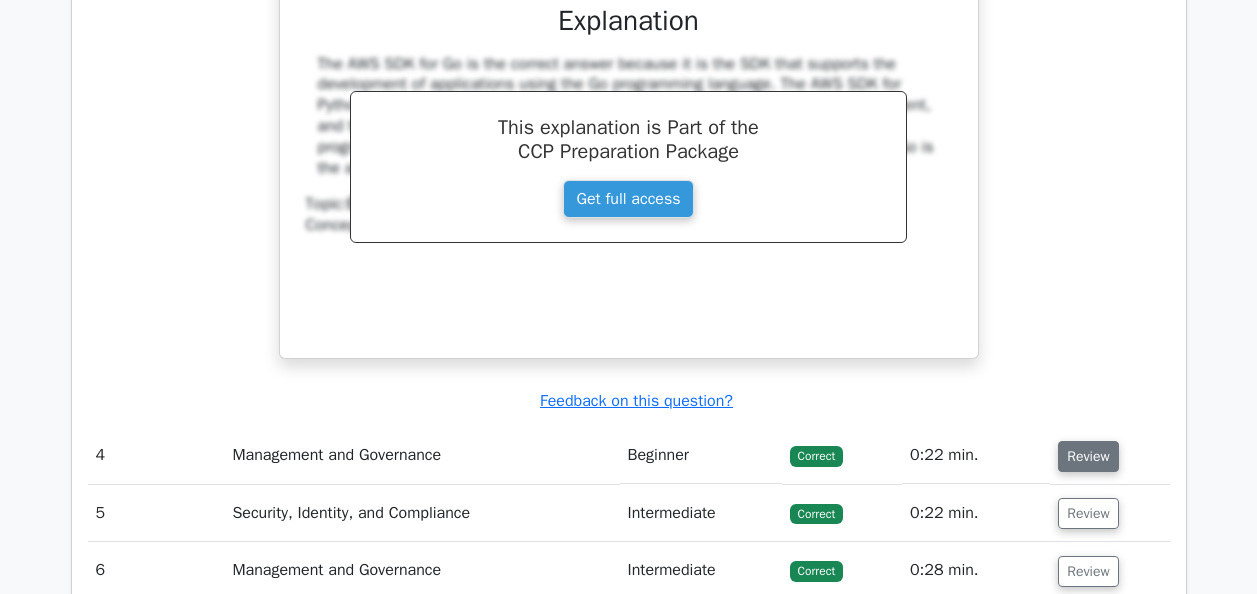 click on "Review" at bounding box center (1088, 456) 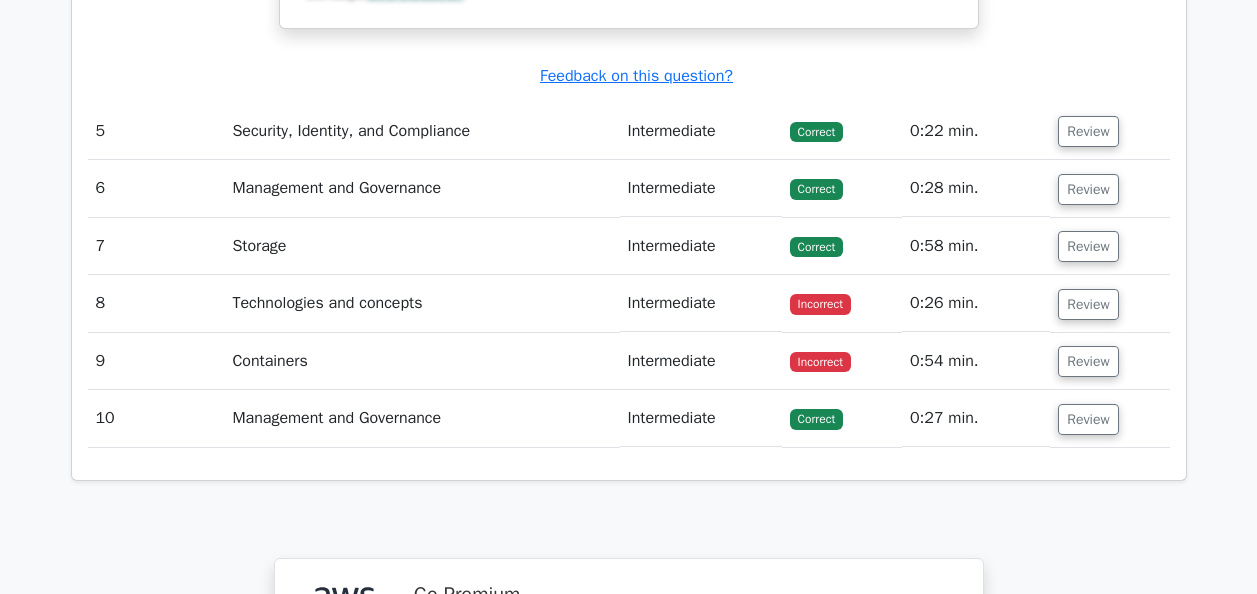scroll, scrollTop: 5090, scrollLeft: 0, axis: vertical 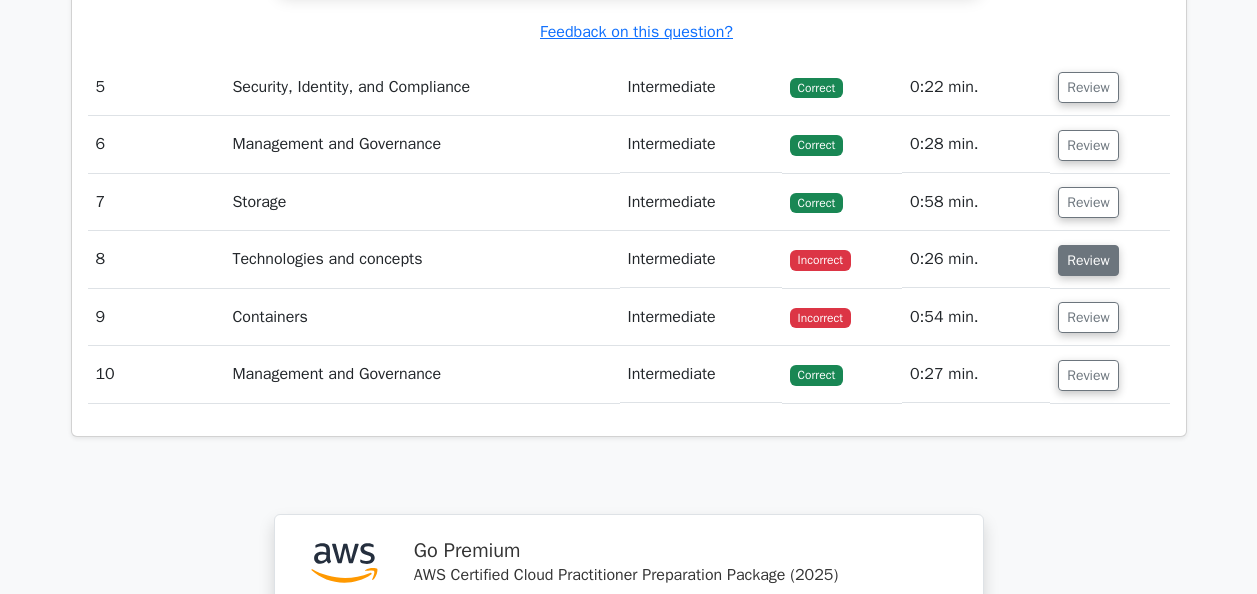 click on "Review" at bounding box center [1088, 260] 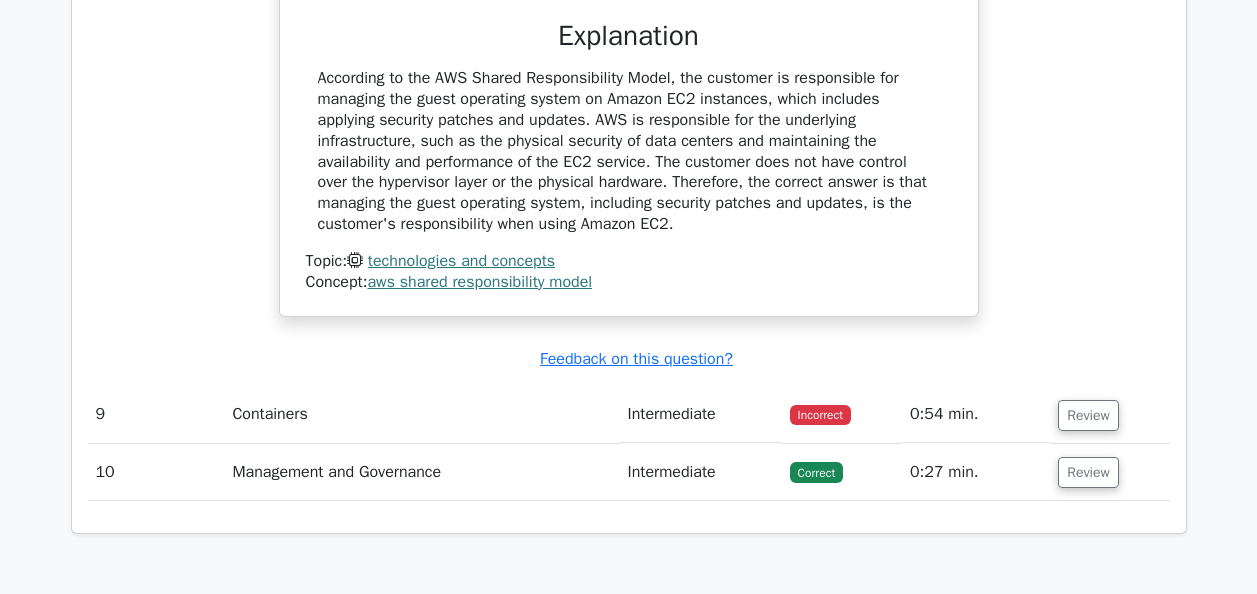 scroll, scrollTop: 5802, scrollLeft: 0, axis: vertical 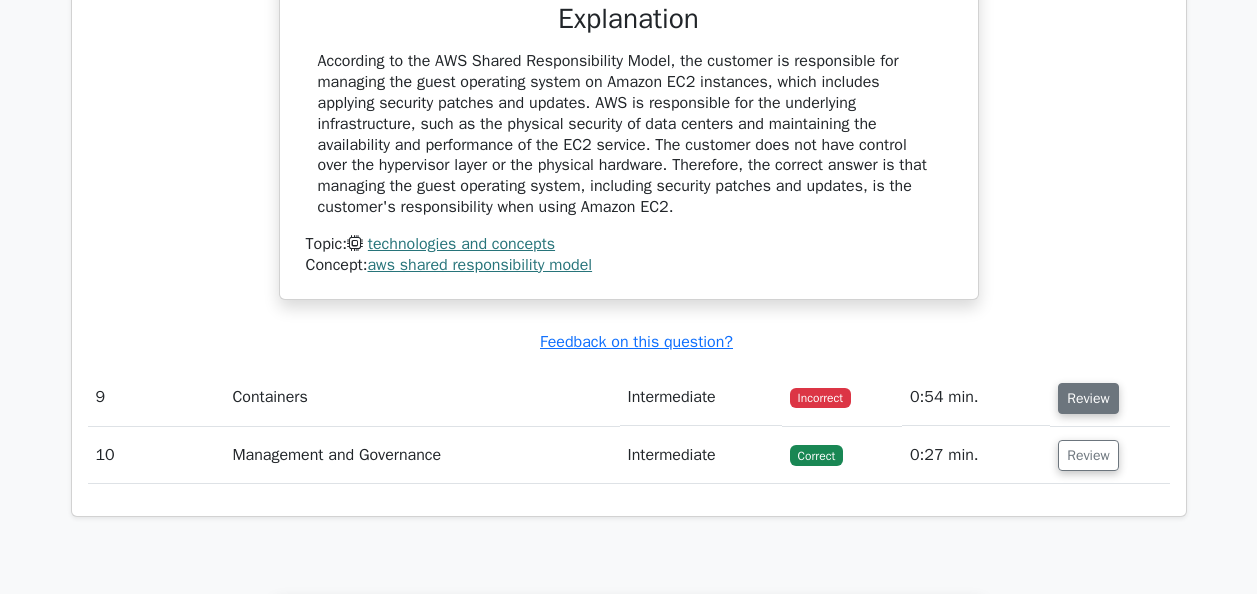 click on "Review" at bounding box center [1088, 398] 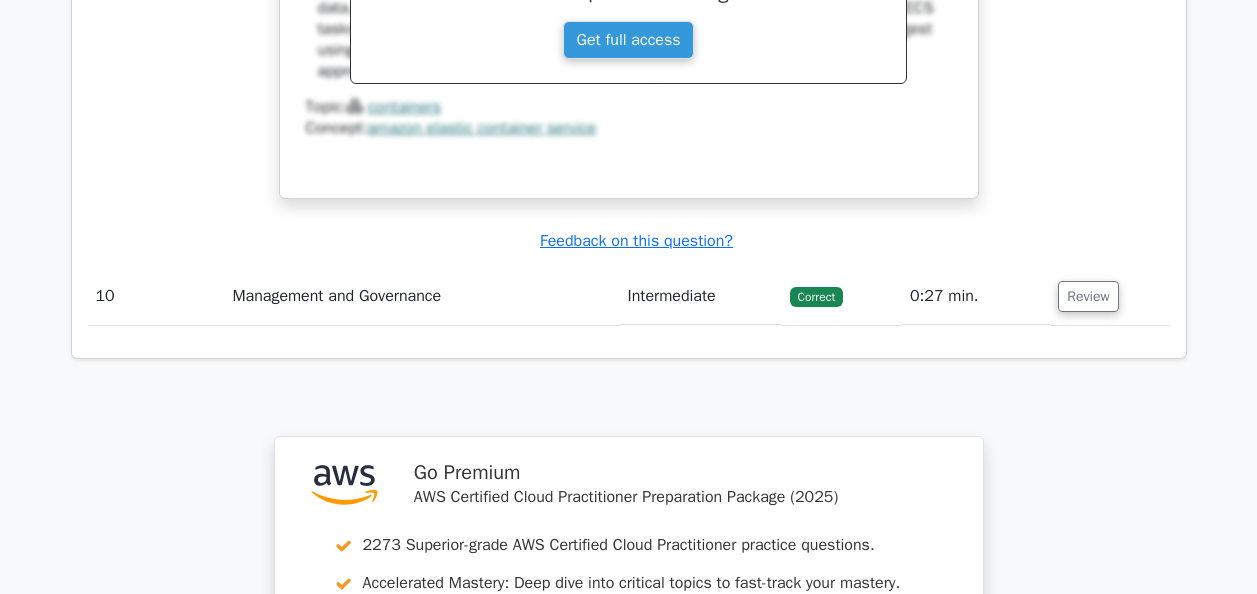 scroll, scrollTop: 6858, scrollLeft: 0, axis: vertical 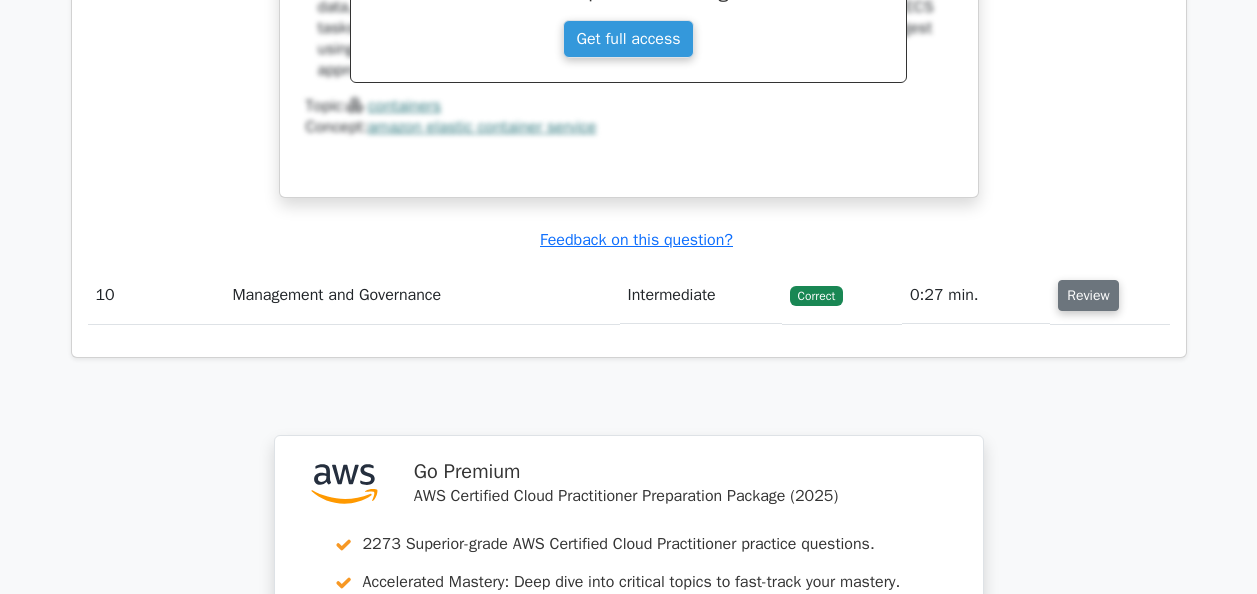click on "Review" at bounding box center [1088, 295] 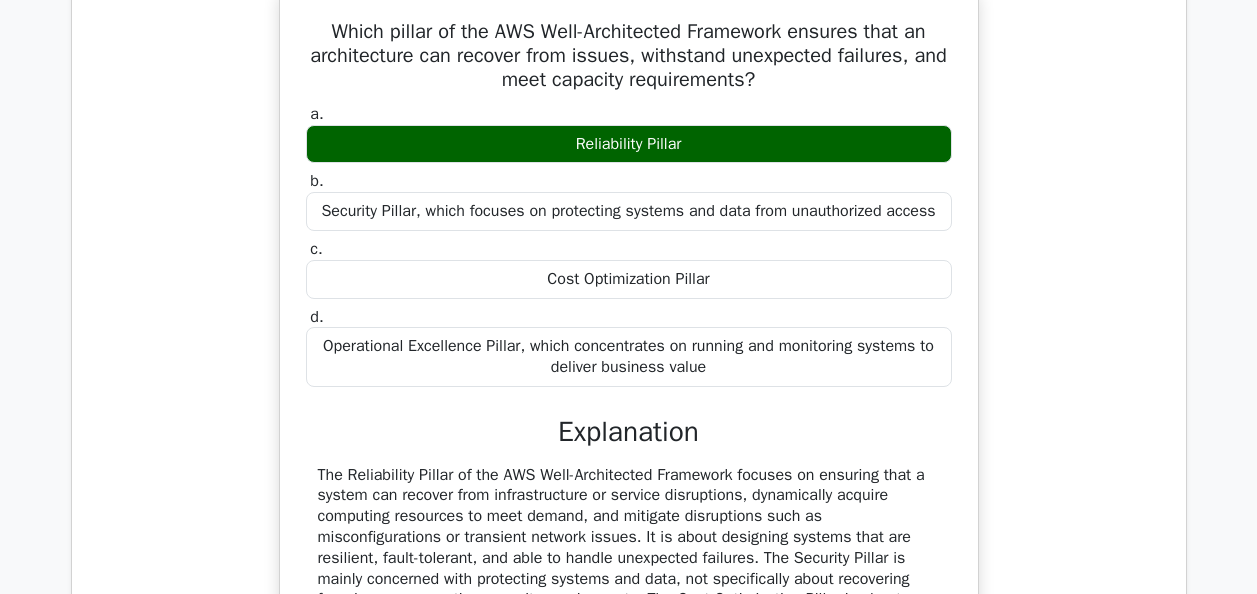 scroll, scrollTop: 1562, scrollLeft: 0, axis: vertical 